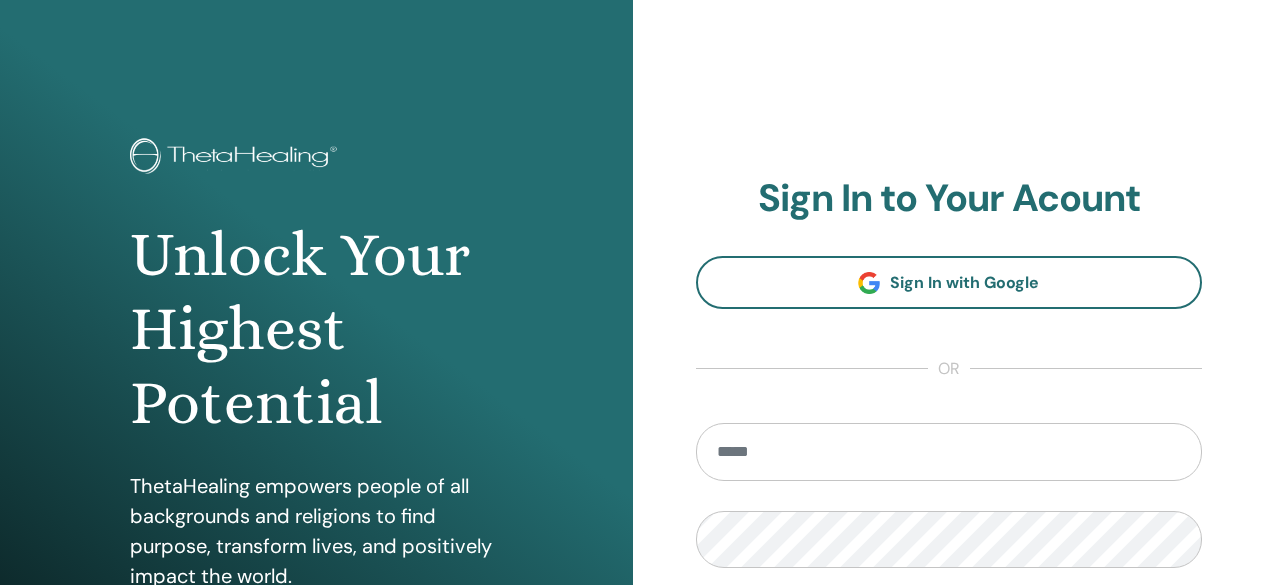 scroll, scrollTop: 0, scrollLeft: 0, axis: both 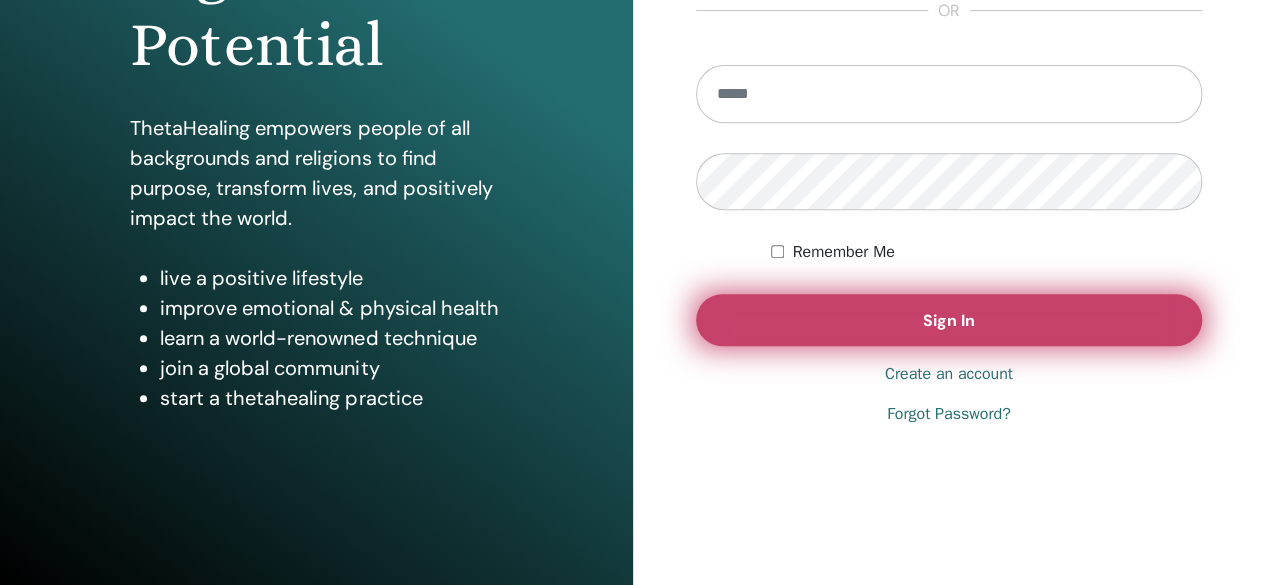 click on "Sign In" at bounding box center [949, 320] 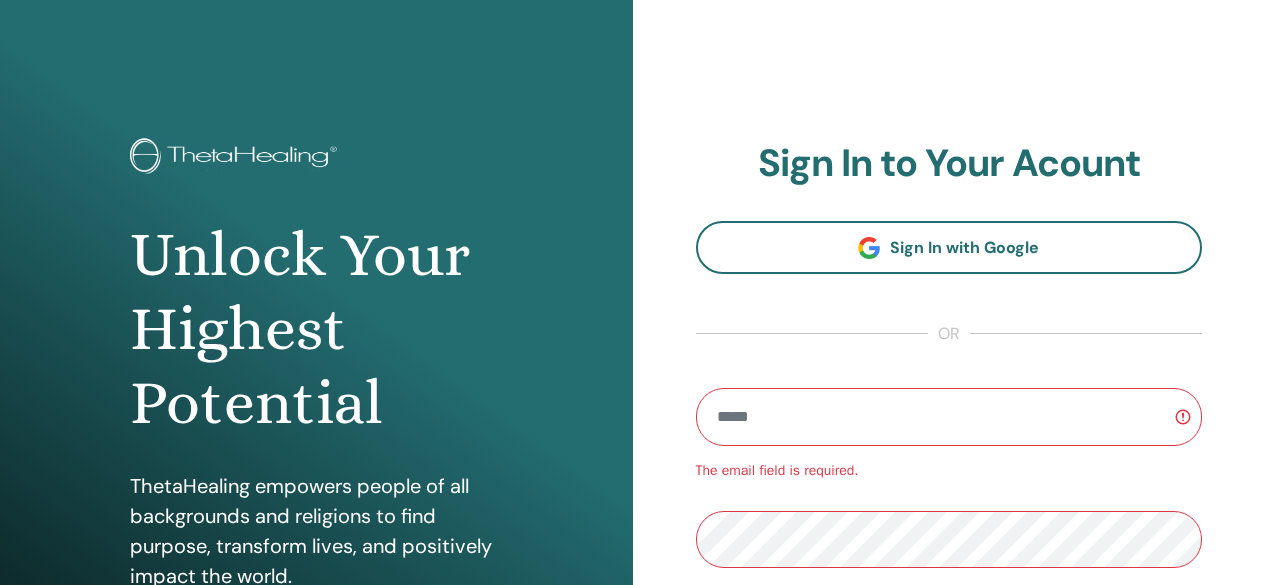 scroll, scrollTop: 0, scrollLeft: 0, axis: both 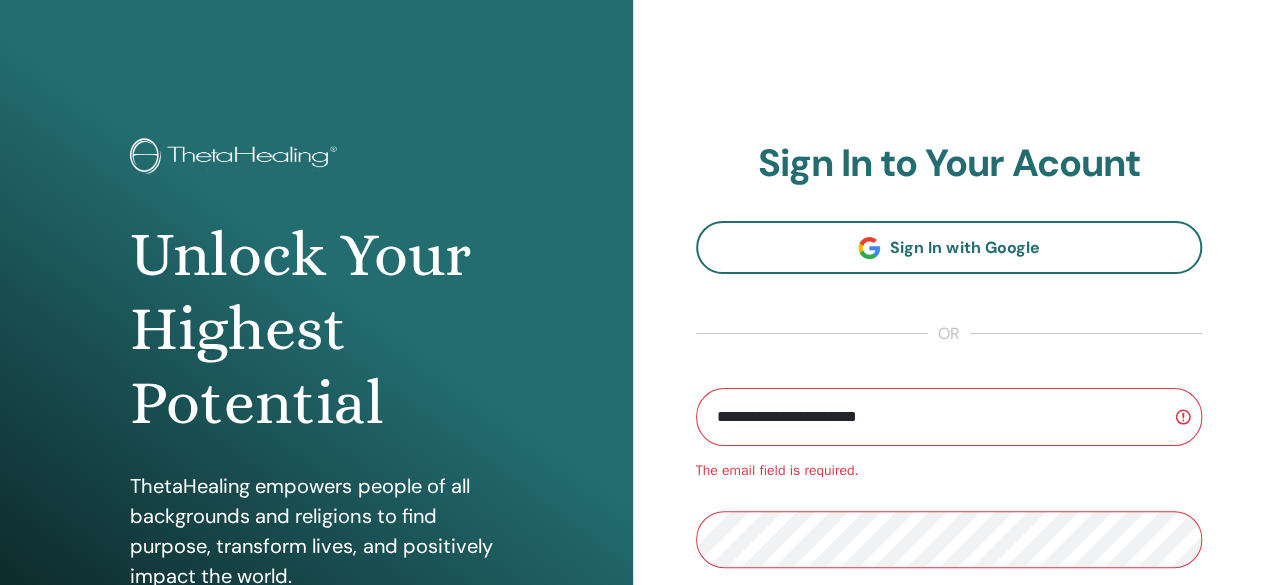 type on "**********" 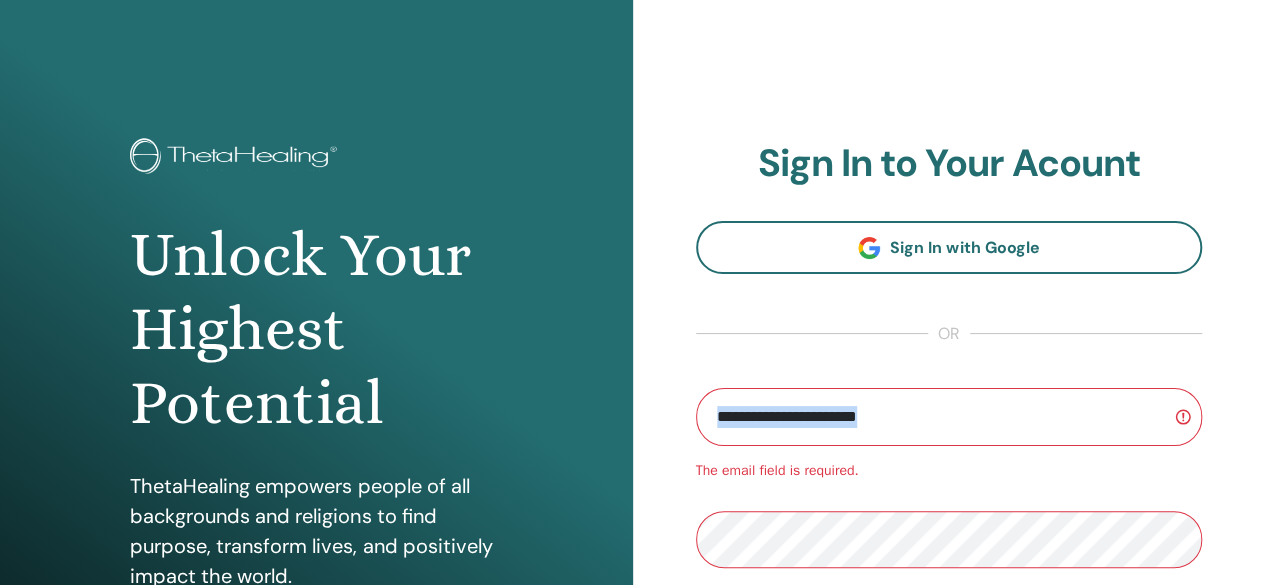 drag, startPoint x: 1262, startPoint y: 301, endPoint x: 1260, endPoint y: 358, distance: 57.035076 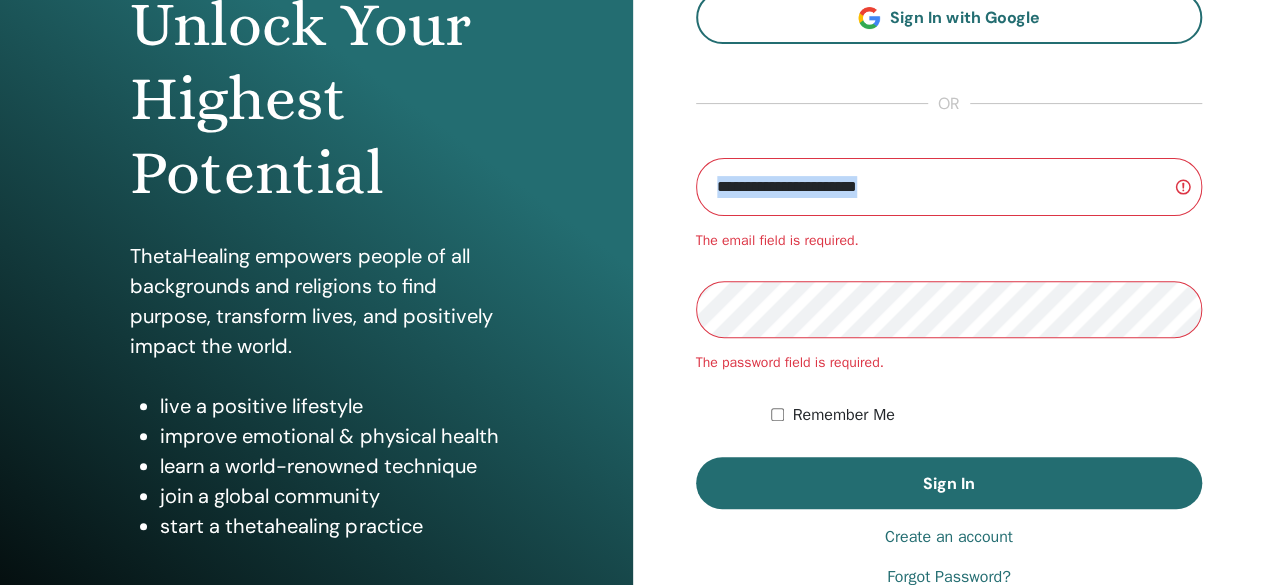 scroll, scrollTop: 241, scrollLeft: 0, axis: vertical 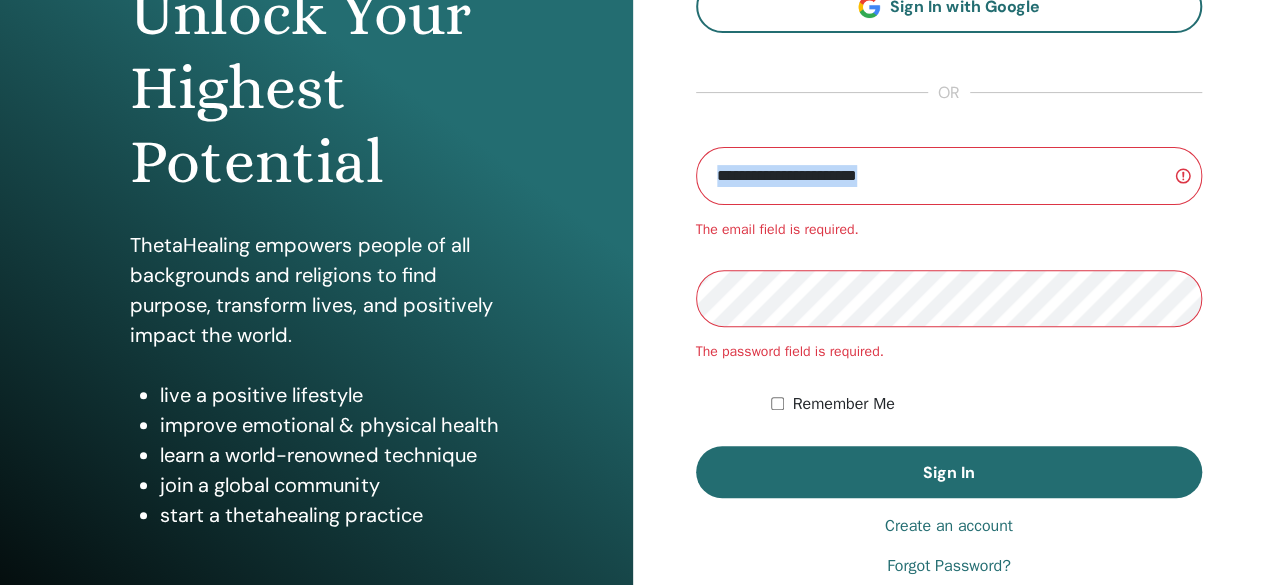 click on "Forgot Password?" at bounding box center (949, 566) 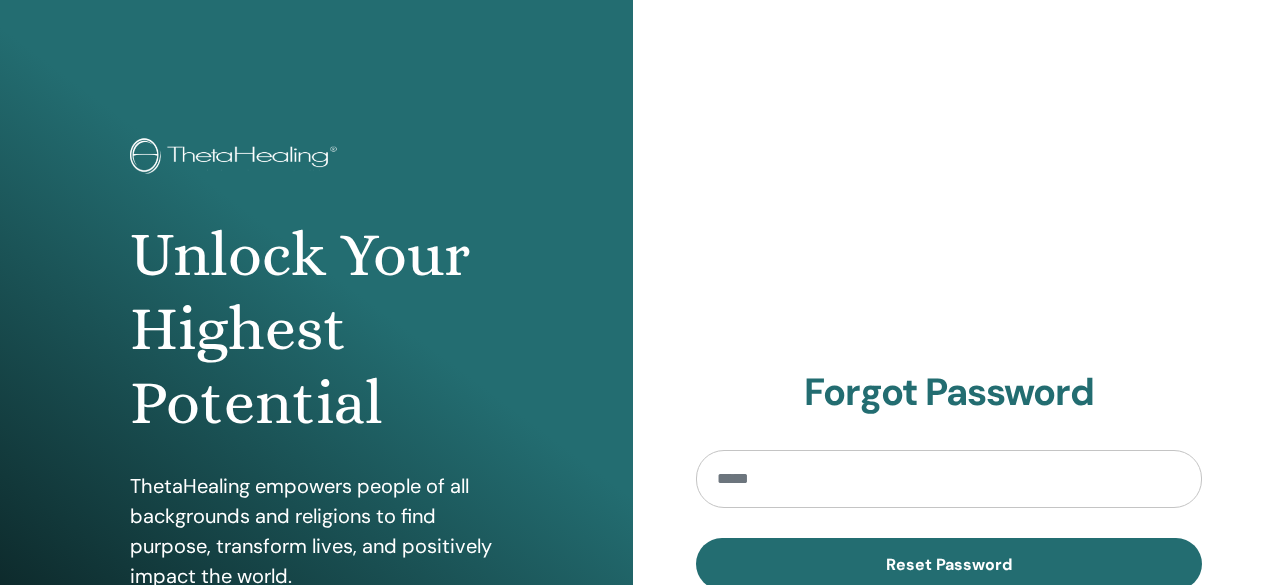 scroll, scrollTop: 0, scrollLeft: 0, axis: both 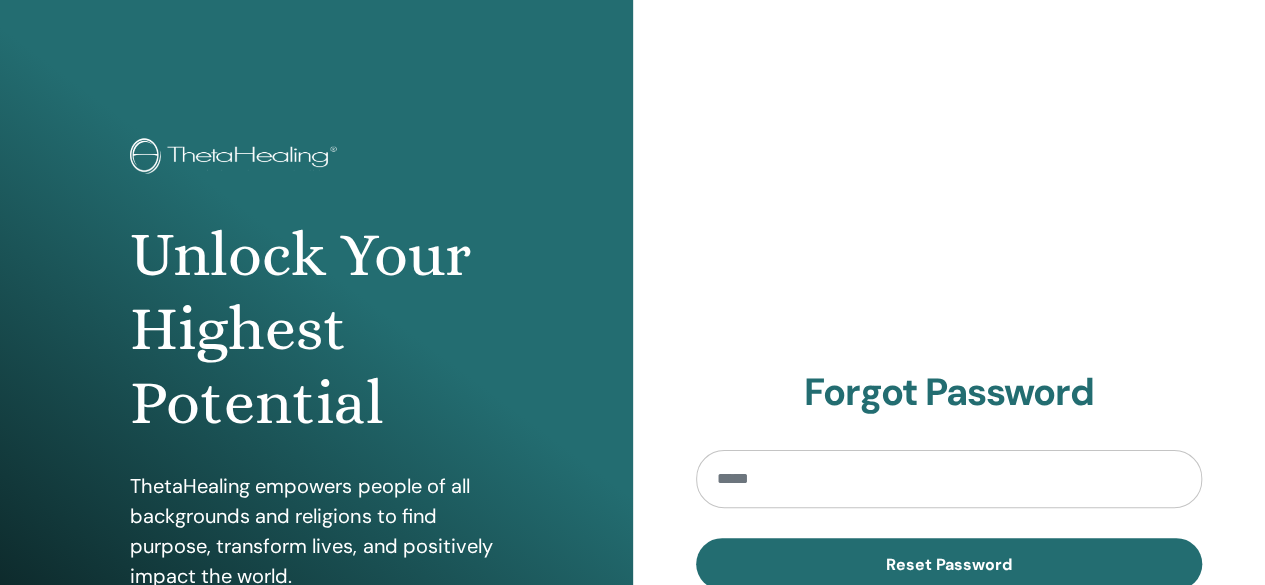 click at bounding box center (949, 479) 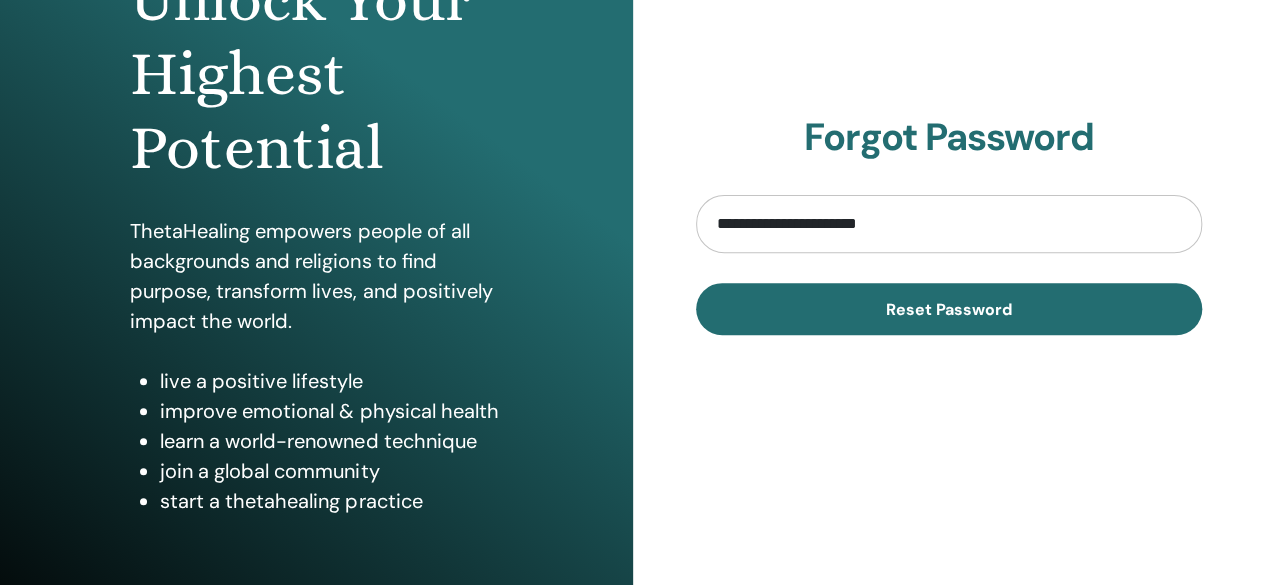 scroll, scrollTop: 374, scrollLeft: 0, axis: vertical 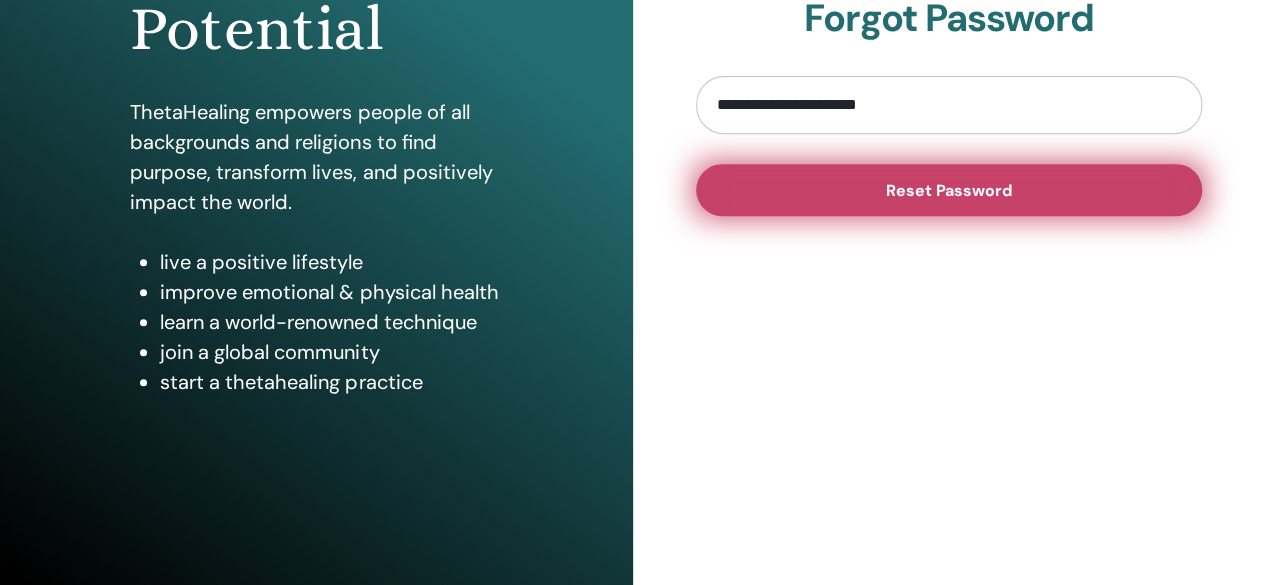 type on "**********" 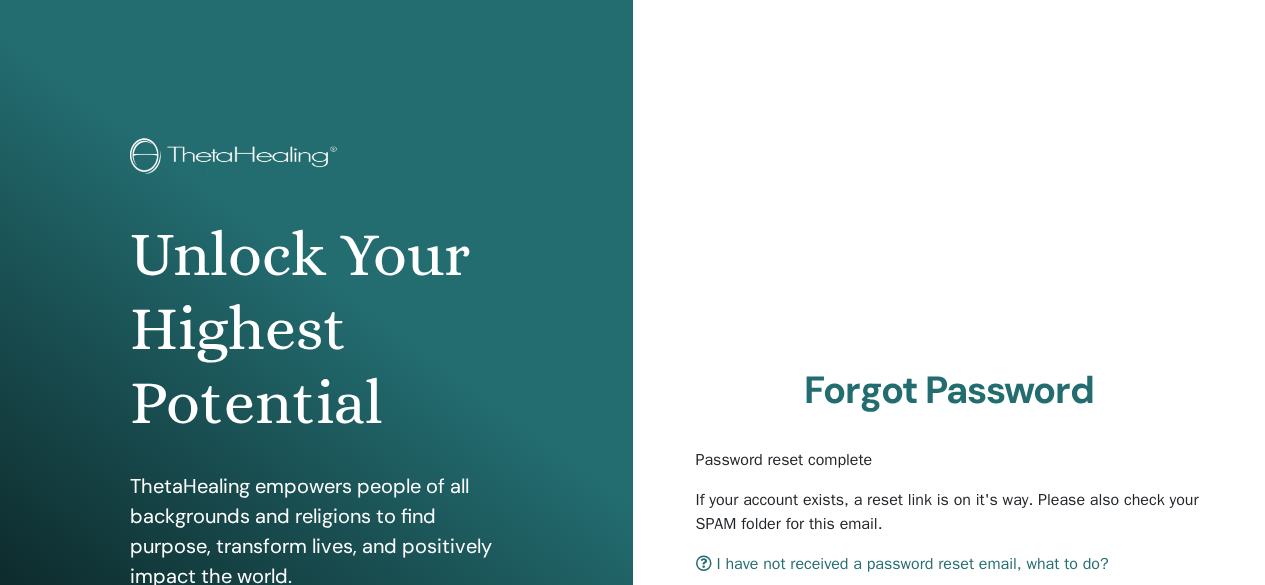 scroll, scrollTop: 0, scrollLeft: 0, axis: both 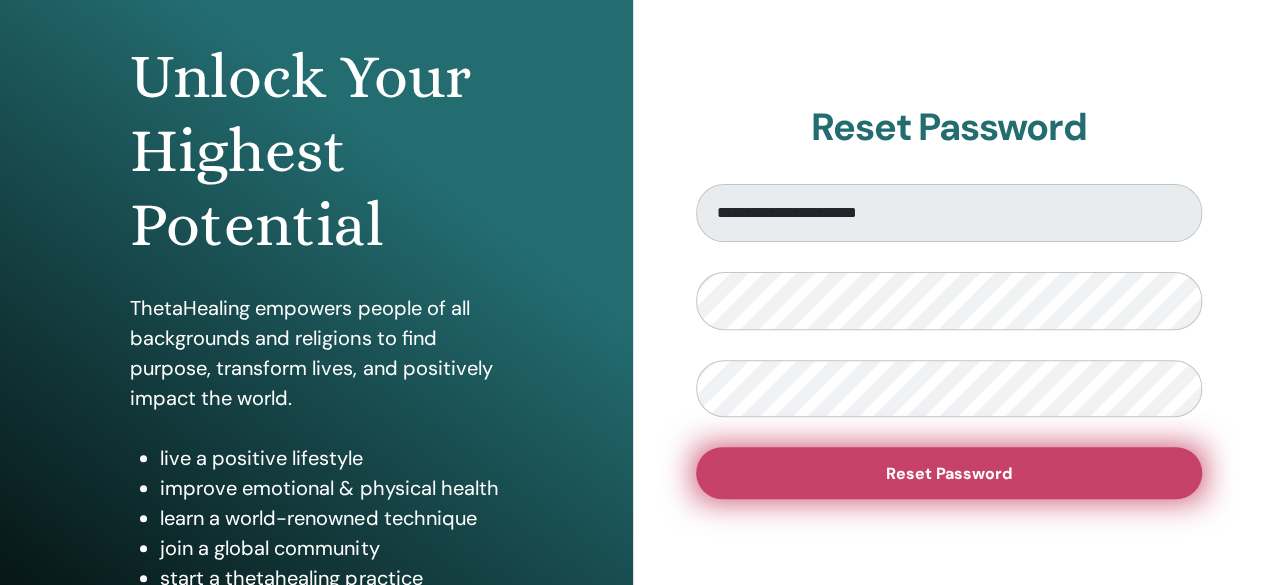 click on "Reset Password" at bounding box center [949, 473] 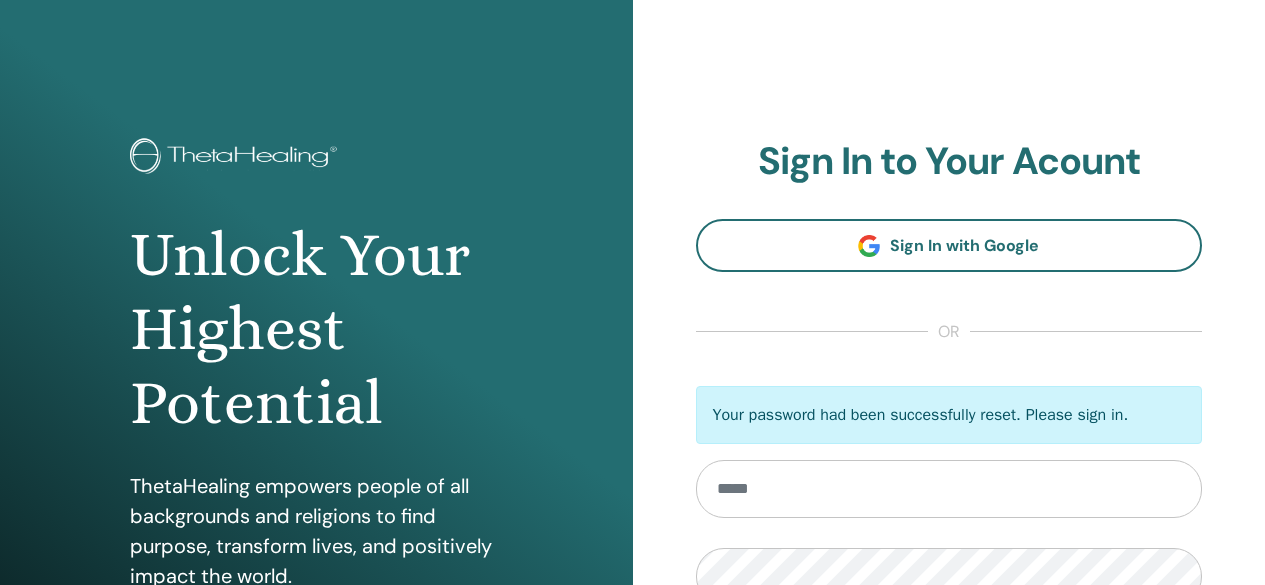 scroll, scrollTop: 0, scrollLeft: 0, axis: both 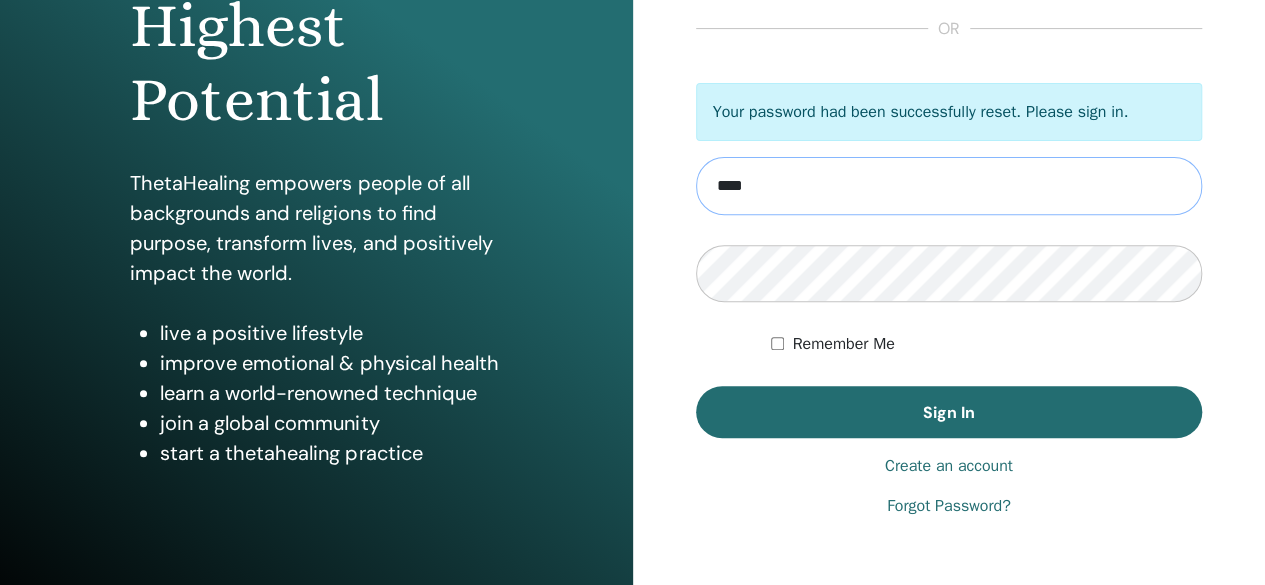 type on "**********" 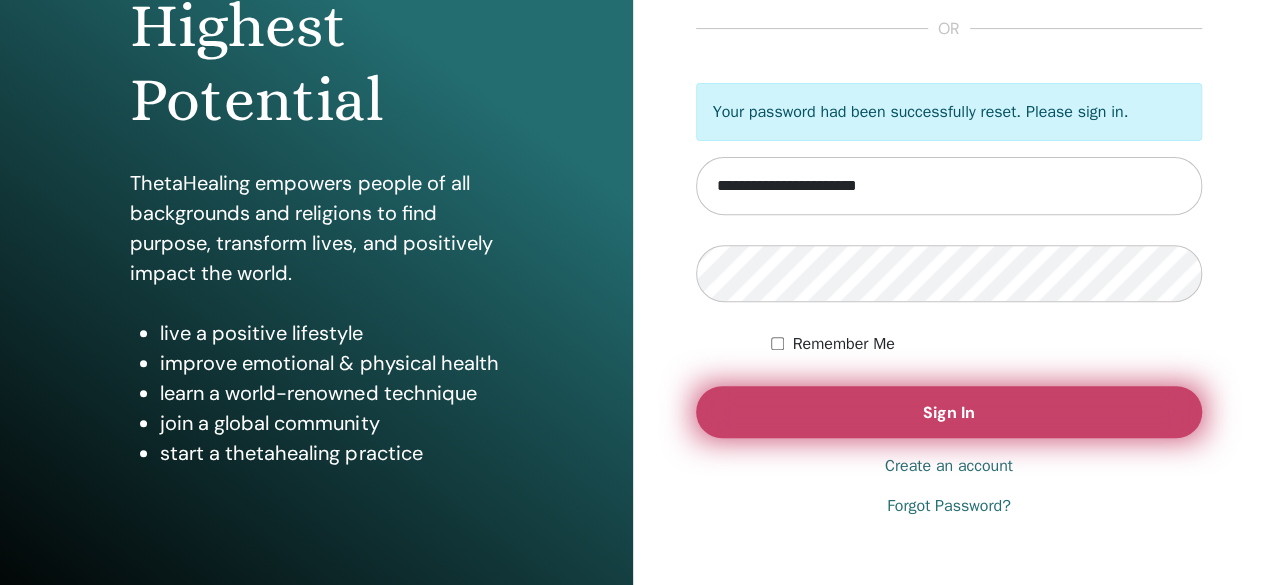 click on "Sign In" at bounding box center (949, 412) 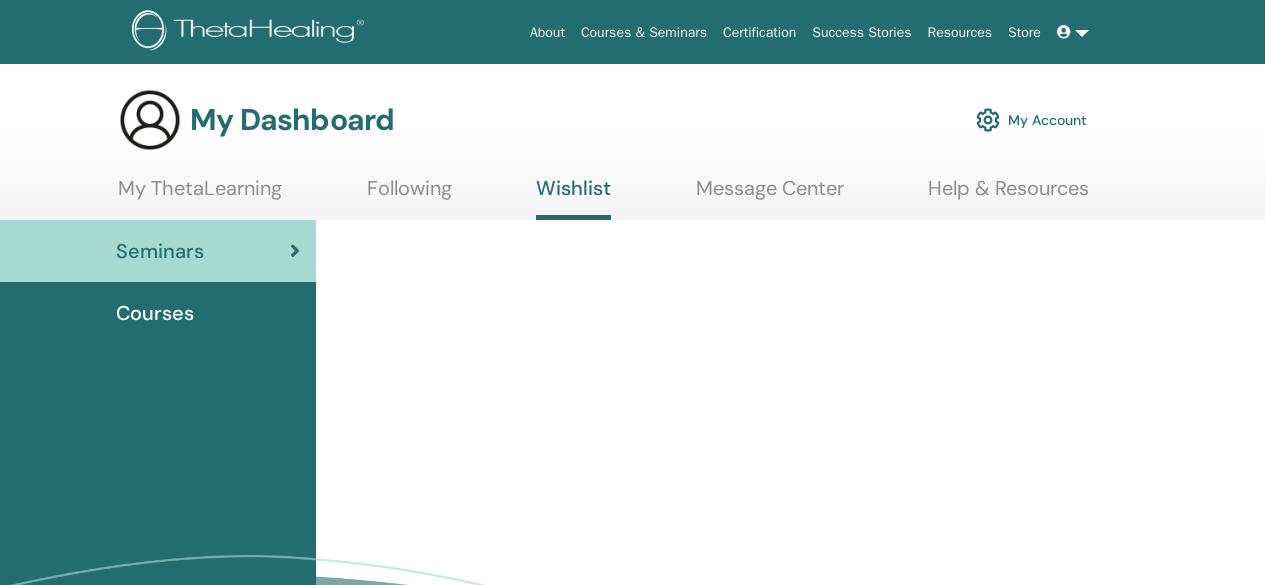 scroll, scrollTop: 0, scrollLeft: 0, axis: both 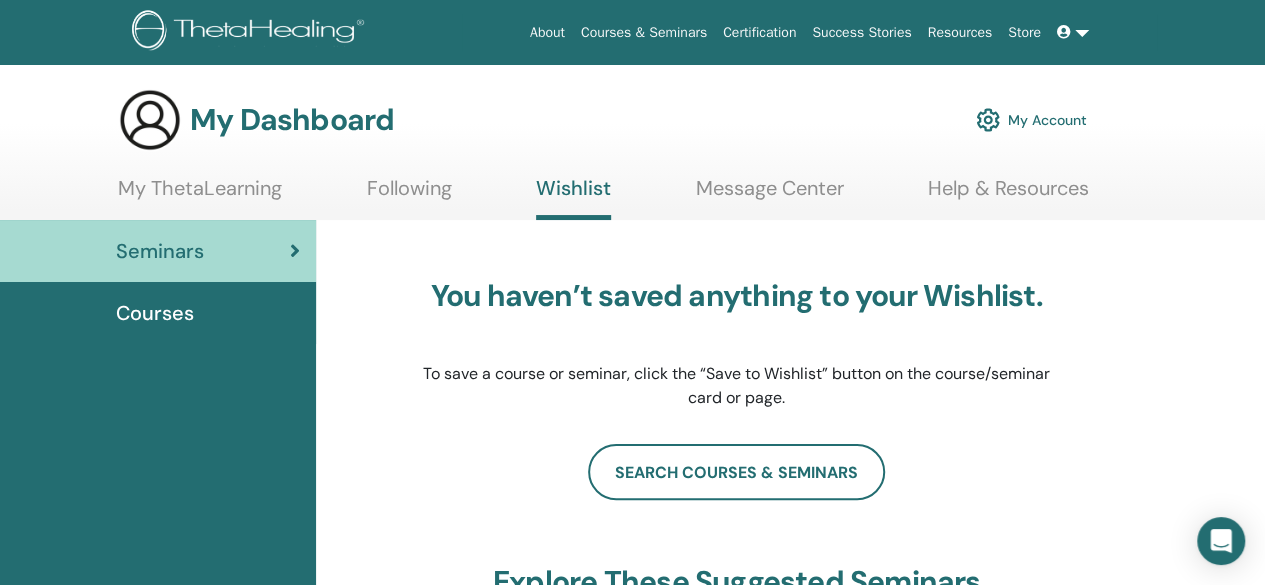 click at bounding box center [295, 251] 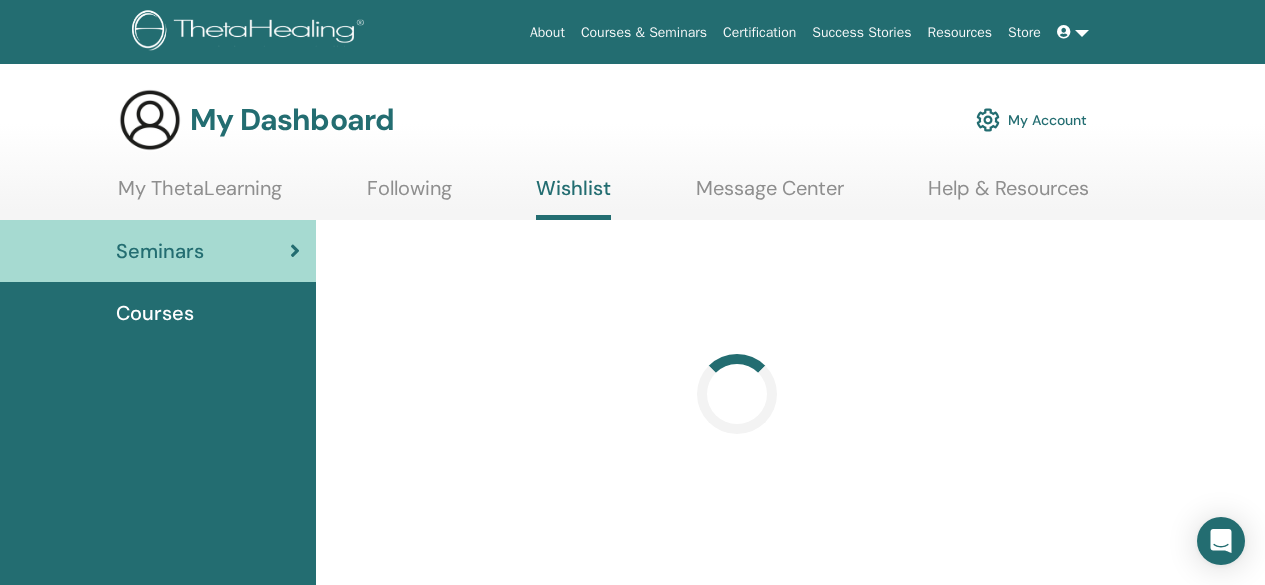 scroll, scrollTop: 0, scrollLeft: 0, axis: both 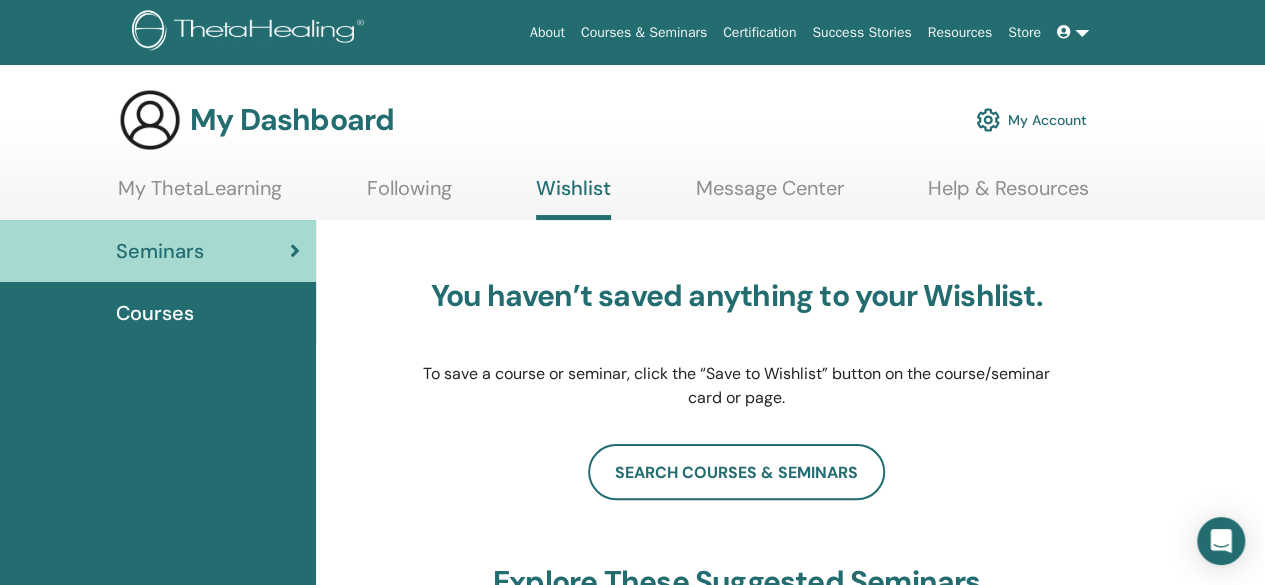 click on "Courses" at bounding box center [155, 313] 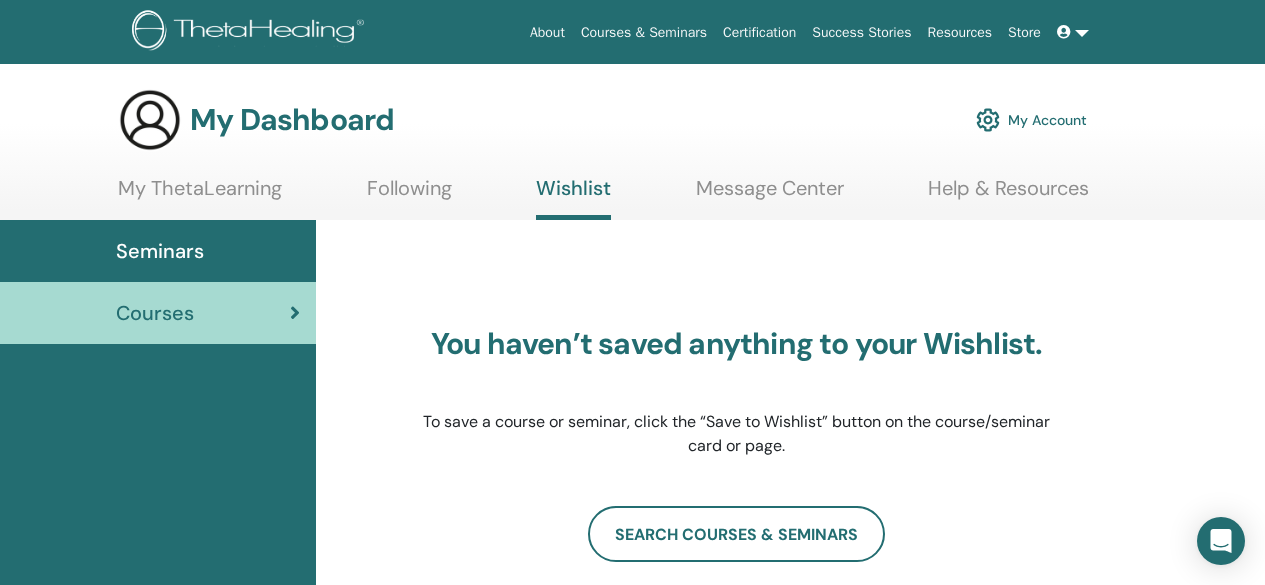 scroll, scrollTop: 0, scrollLeft: 0, axis: both 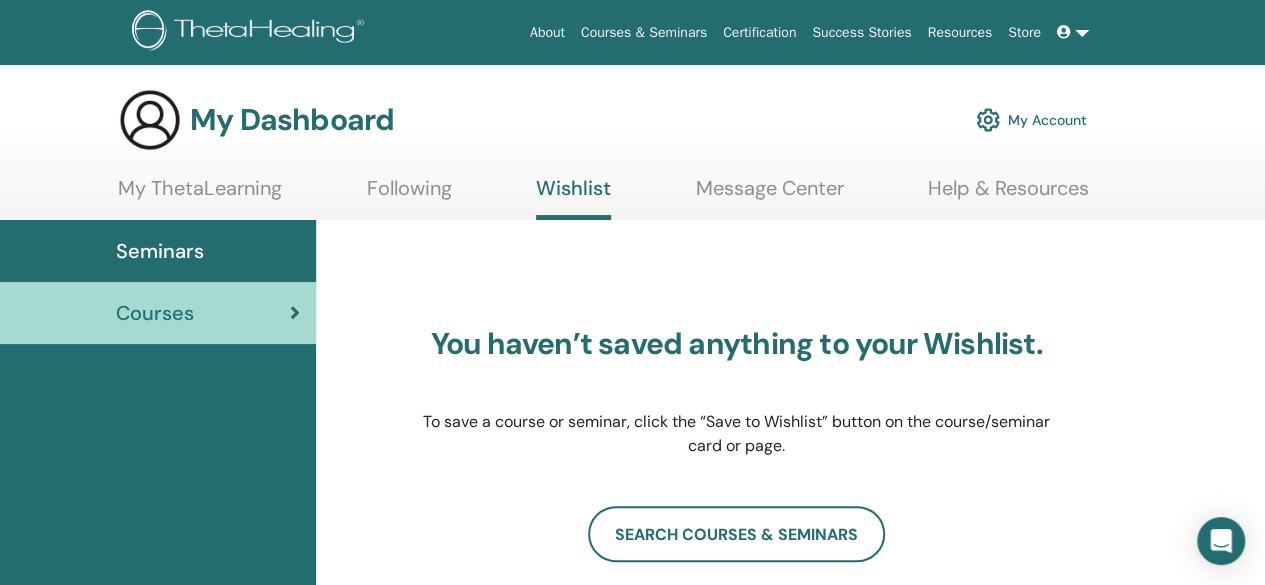 click on "My ThetaLearning" at bounding box center (200, 195) 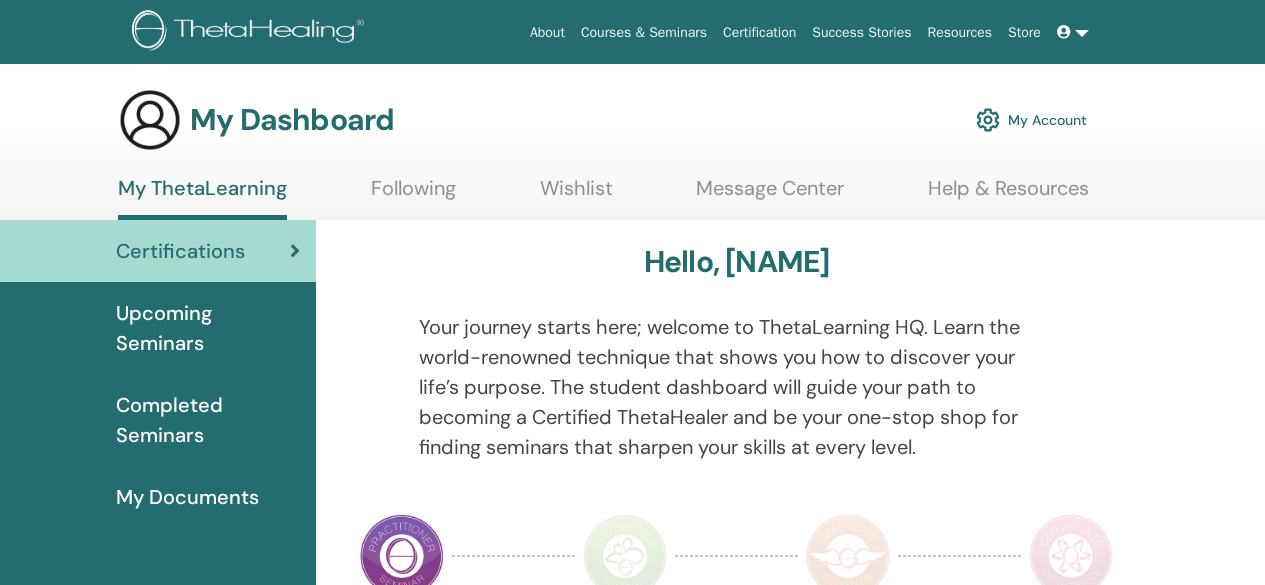 scroll, scrollTop: 0, scrollLeft: 0, axis: both 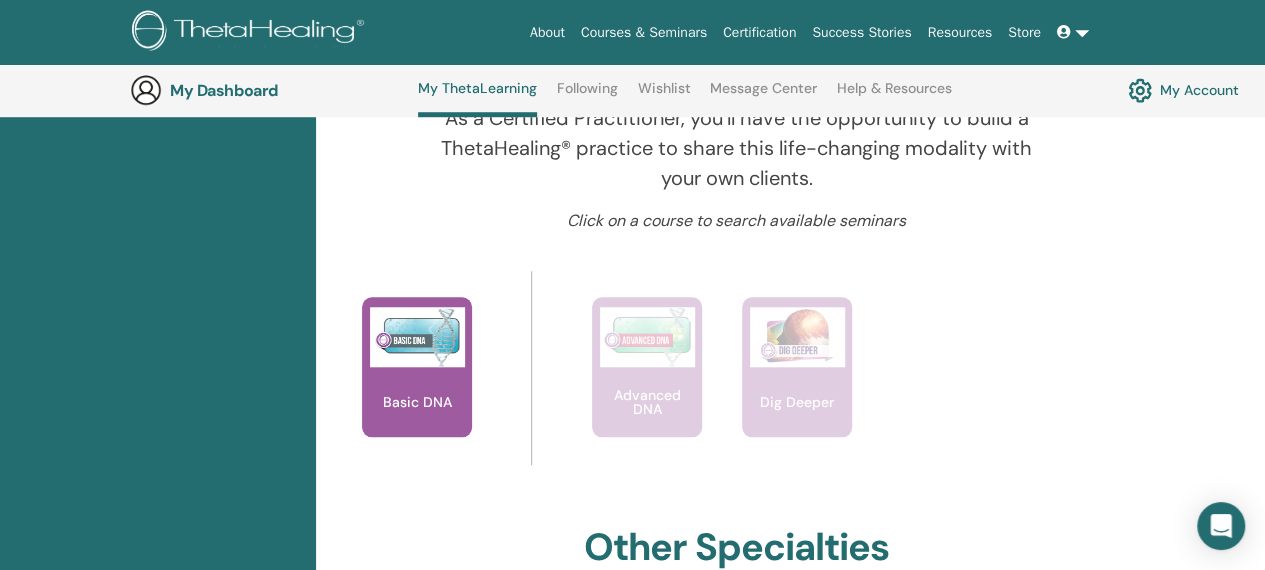 drag, startPoint x: 1278, startPoint y: 85, endPoint x: 1265, endPoint y: 215, distance: 130.64838 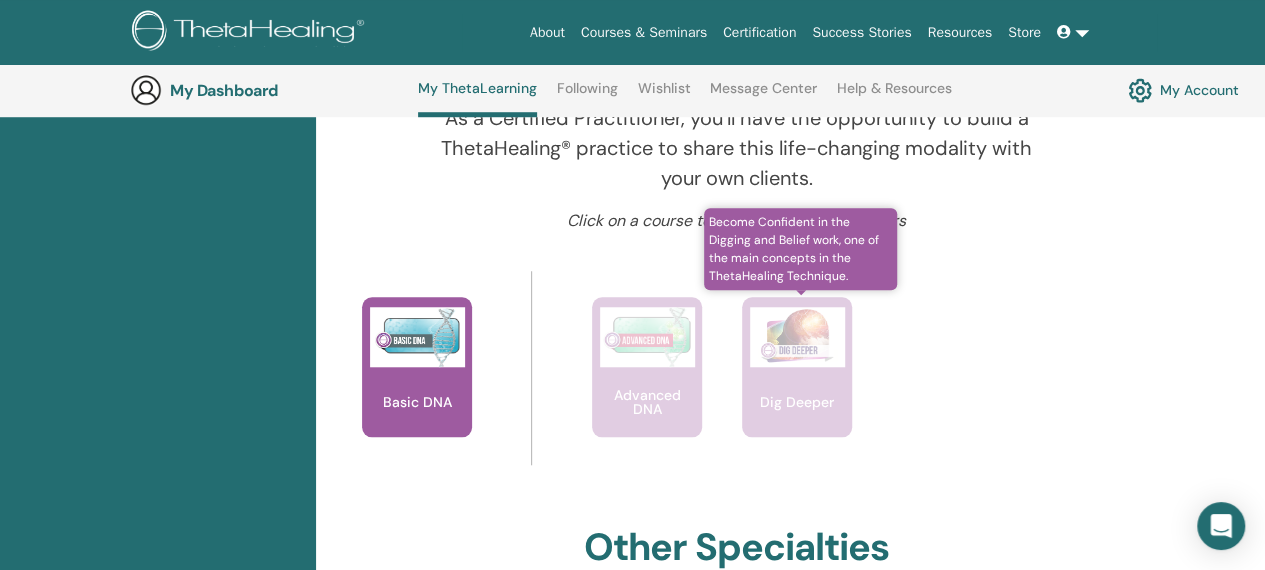 click at bounding box center [797, 337] 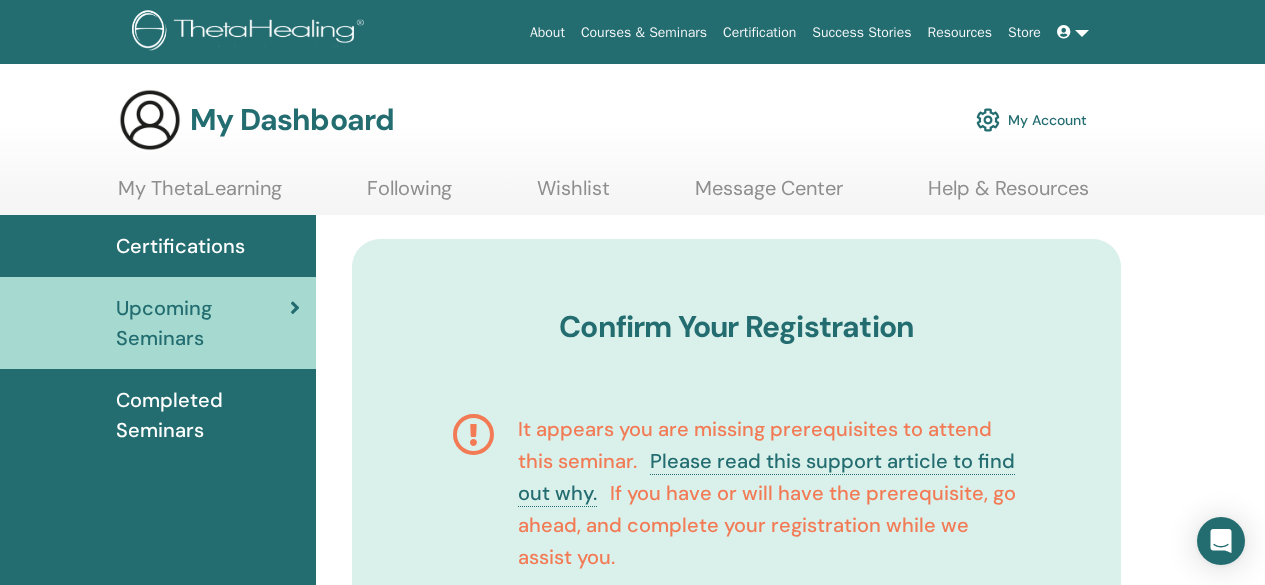 scroll, scrollTop: 0, scrollLeft: 0, axis: both 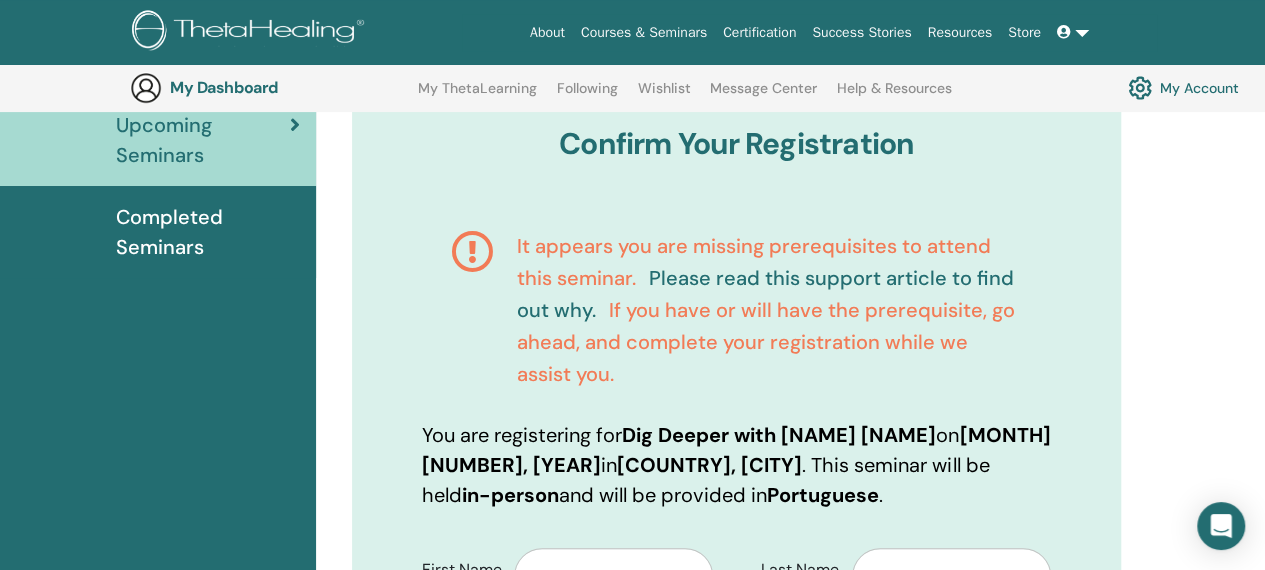 click on "Please read this support article to find out why." at bounding box center (765, 294) 